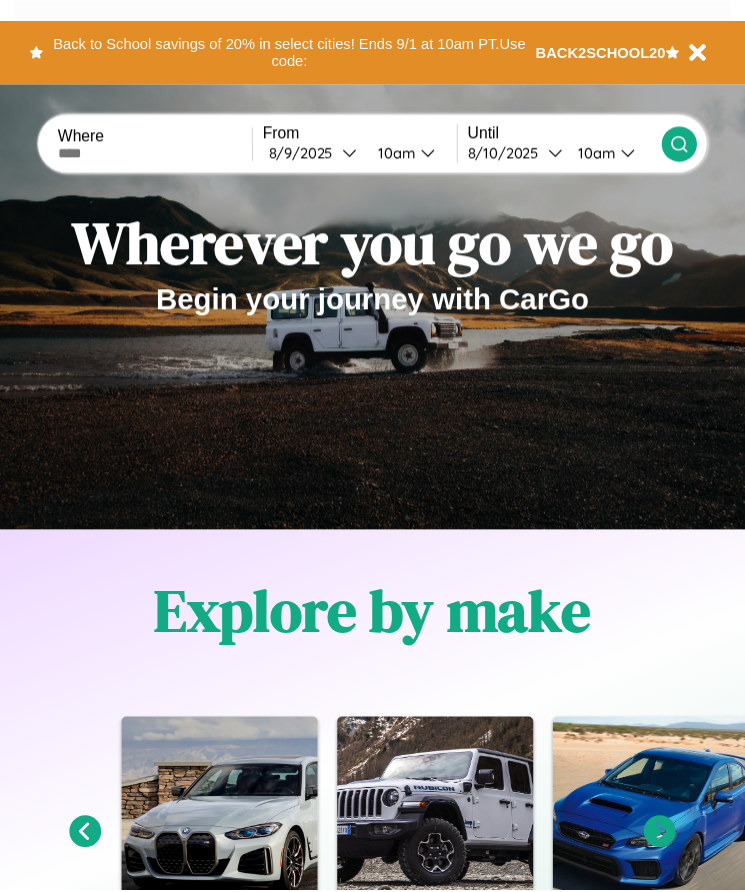 scroll, scrollTop: 0, scrollLeft: 0, axis: both 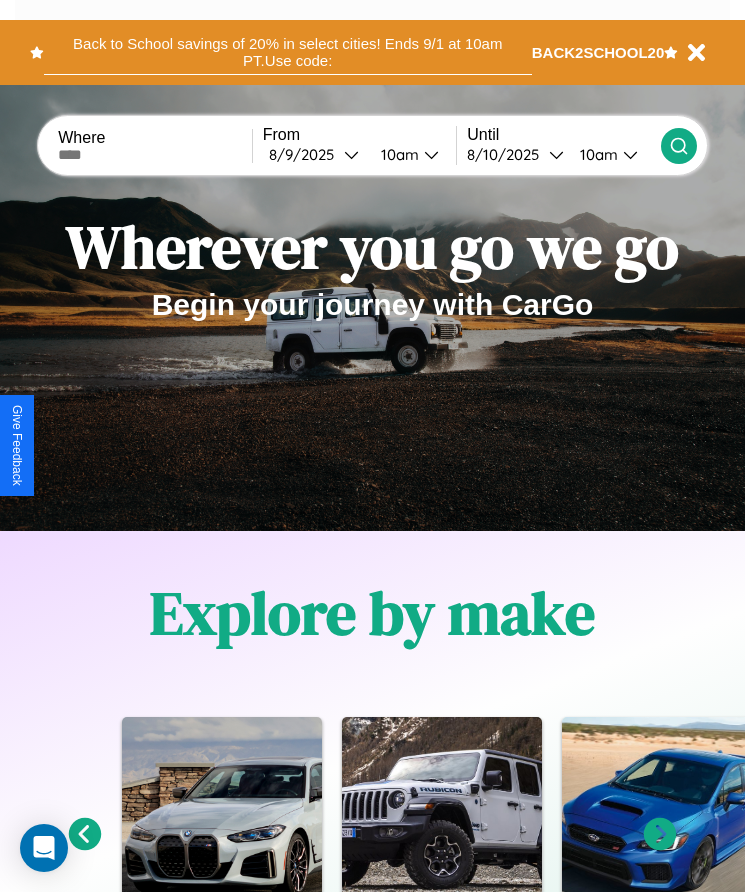click on "Back to School savings of 20% in select cities! Ends 9/1 at 10am PT.  Use code:" at bounding box center (288, 52) 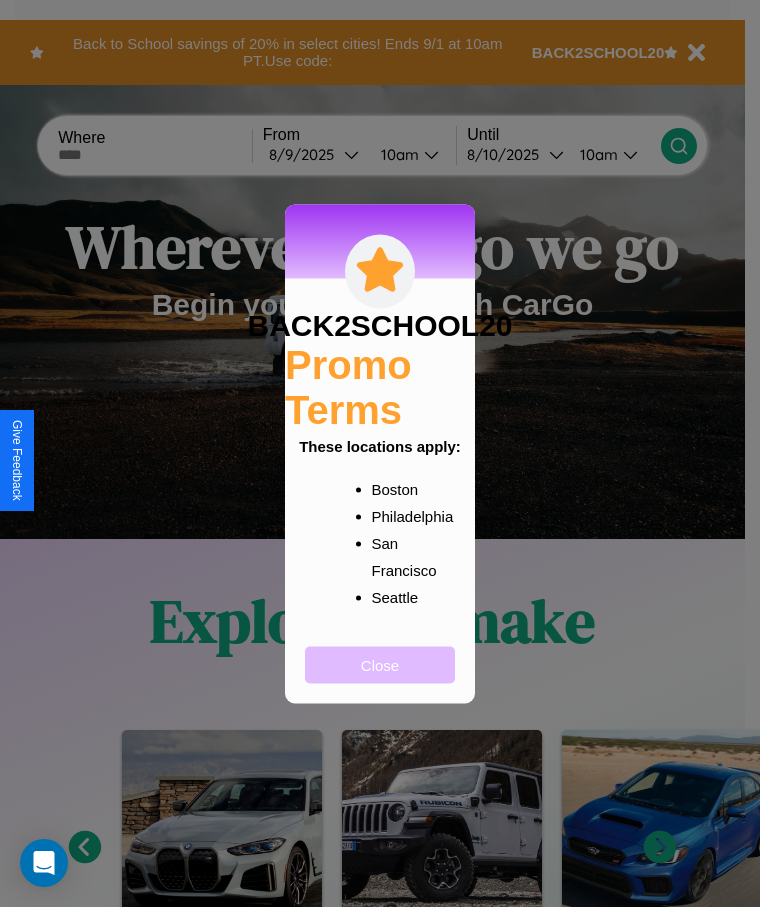 click on "Close" at bounding box center (380, 664) 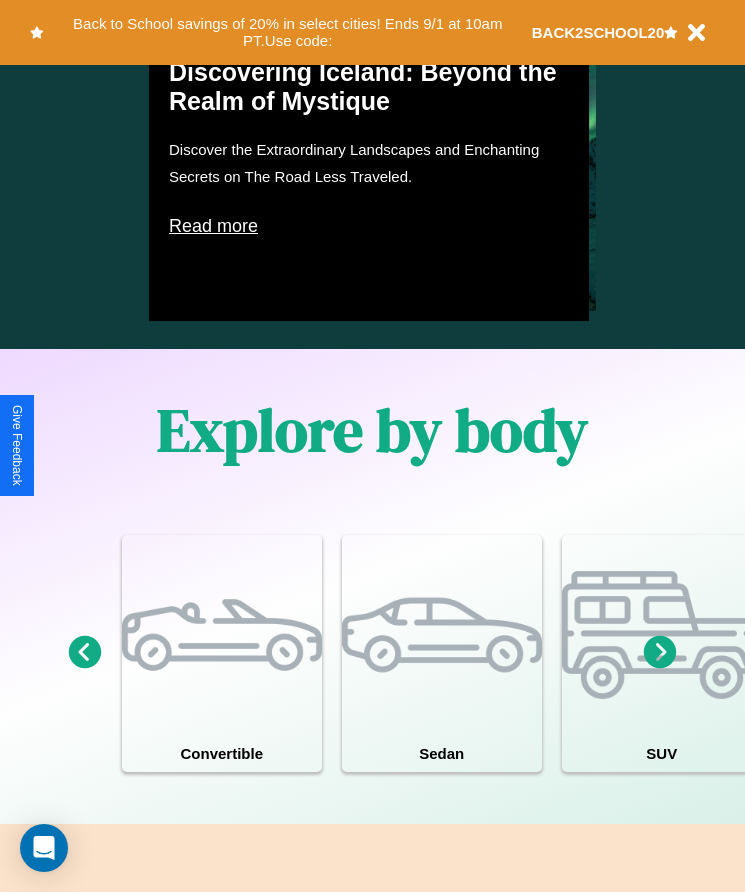 scroll, scrollTop: 1527, scrollLeft: 0, axis: vertical 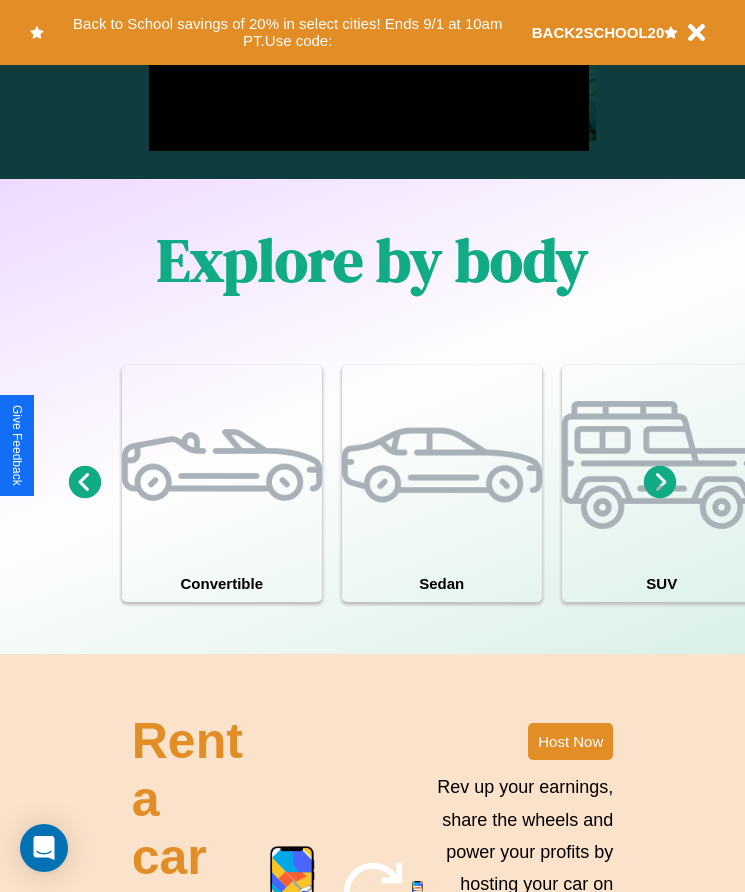 click 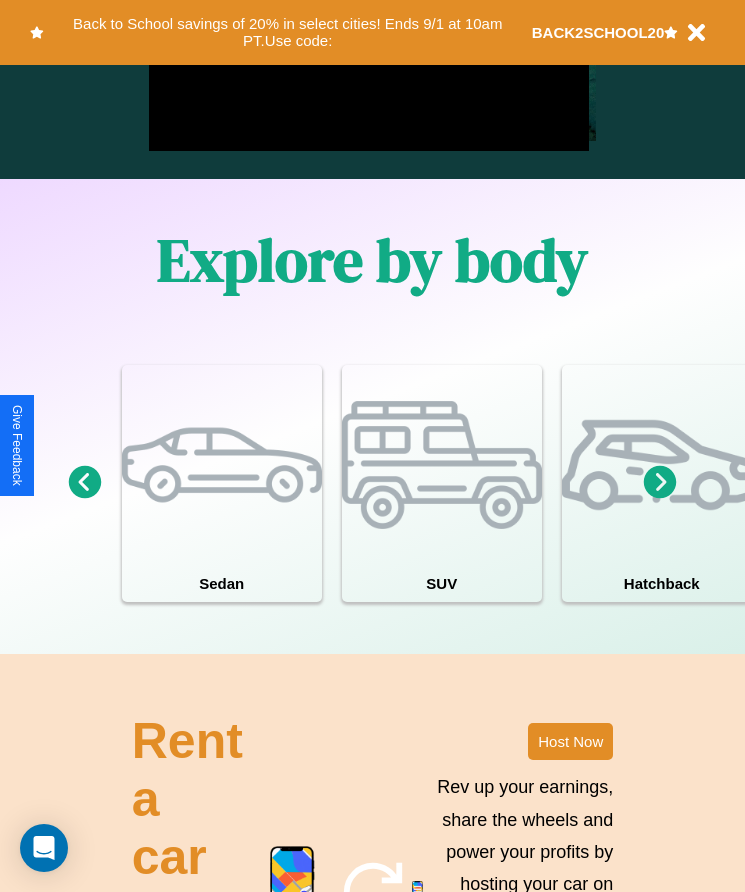 click 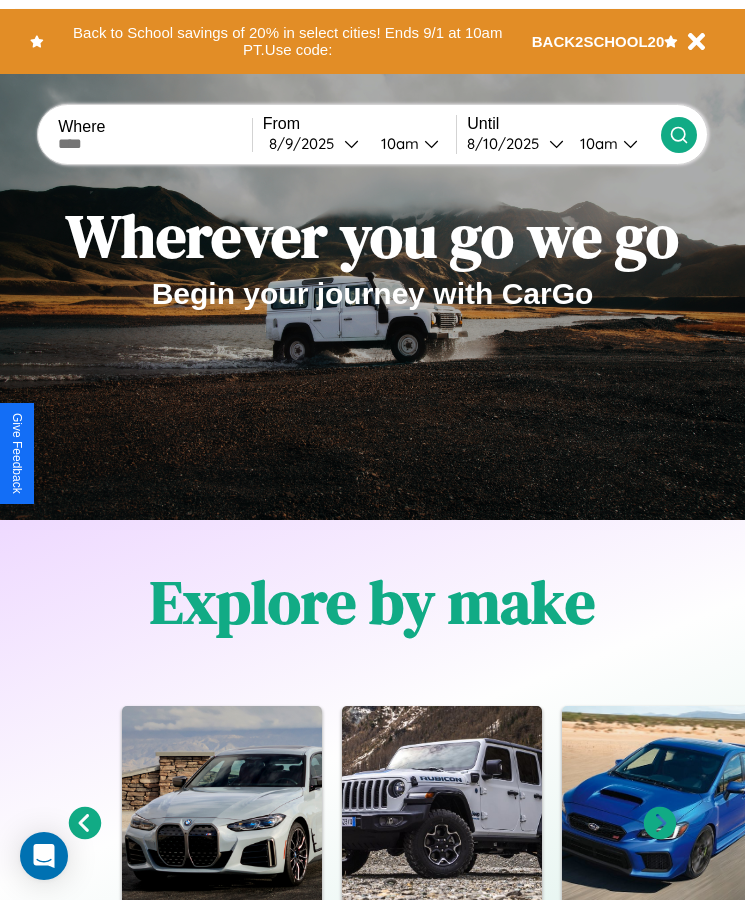 scroll, scrollTop: 0, scrollLeft: 0, axis: both 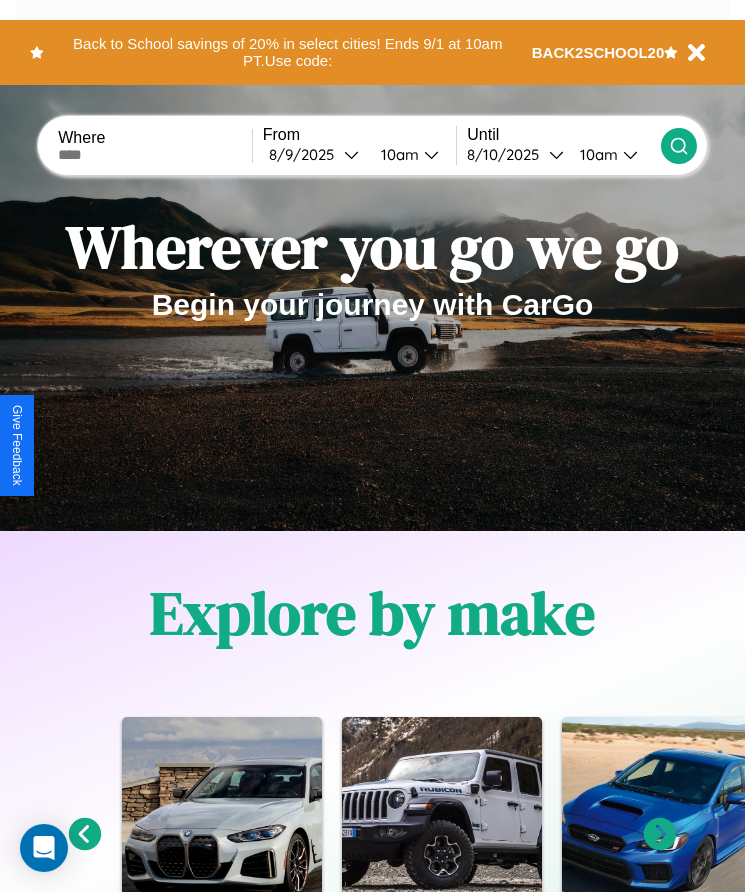 click at bounding box center [155, 155] 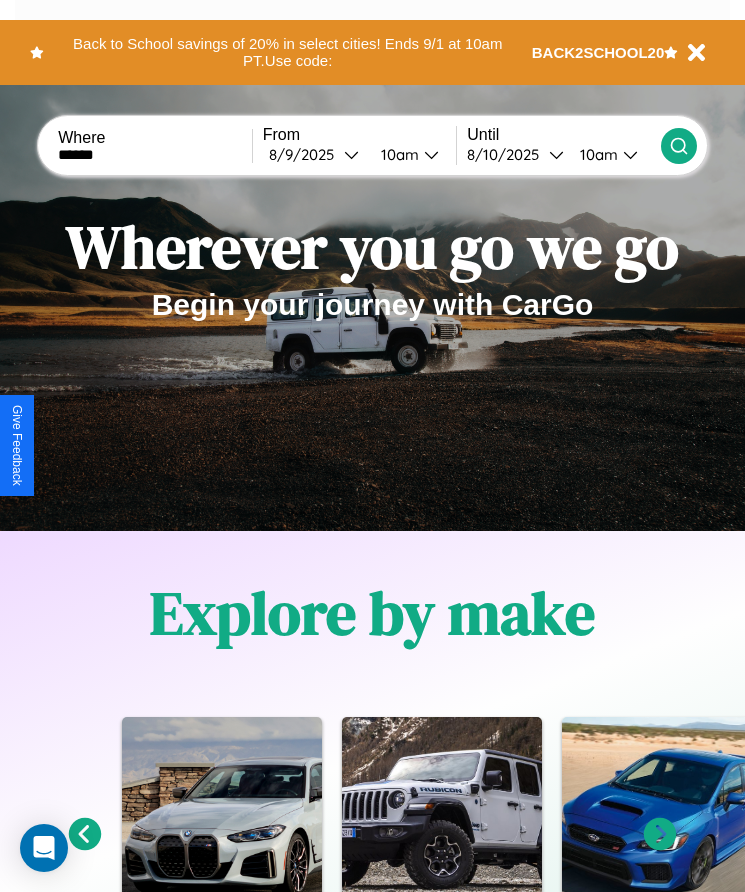 type on "******" 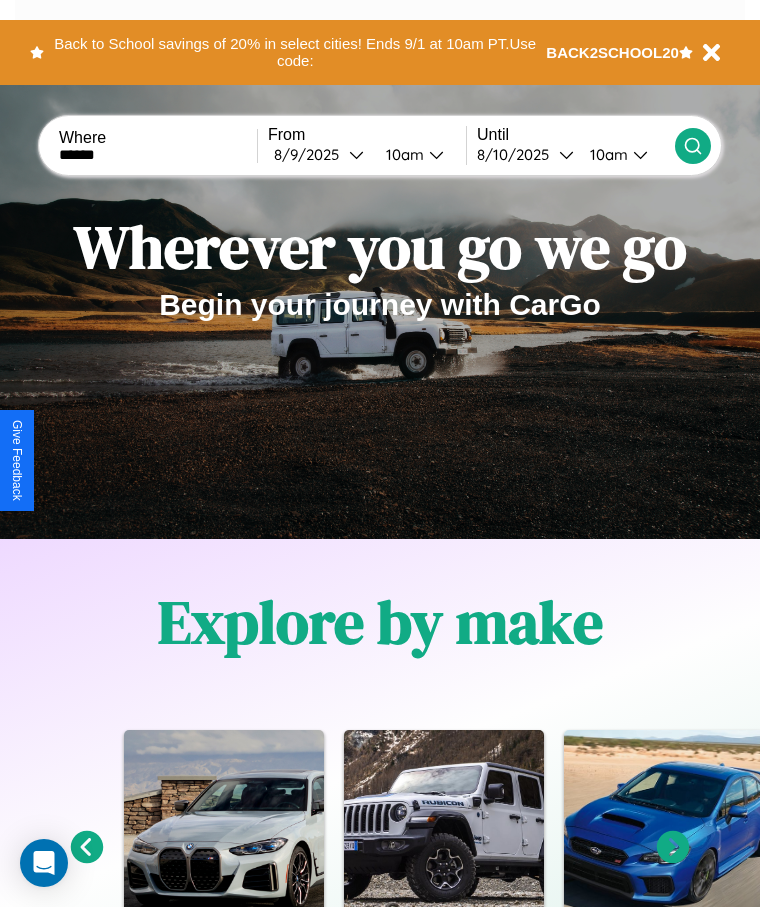 select on "*" 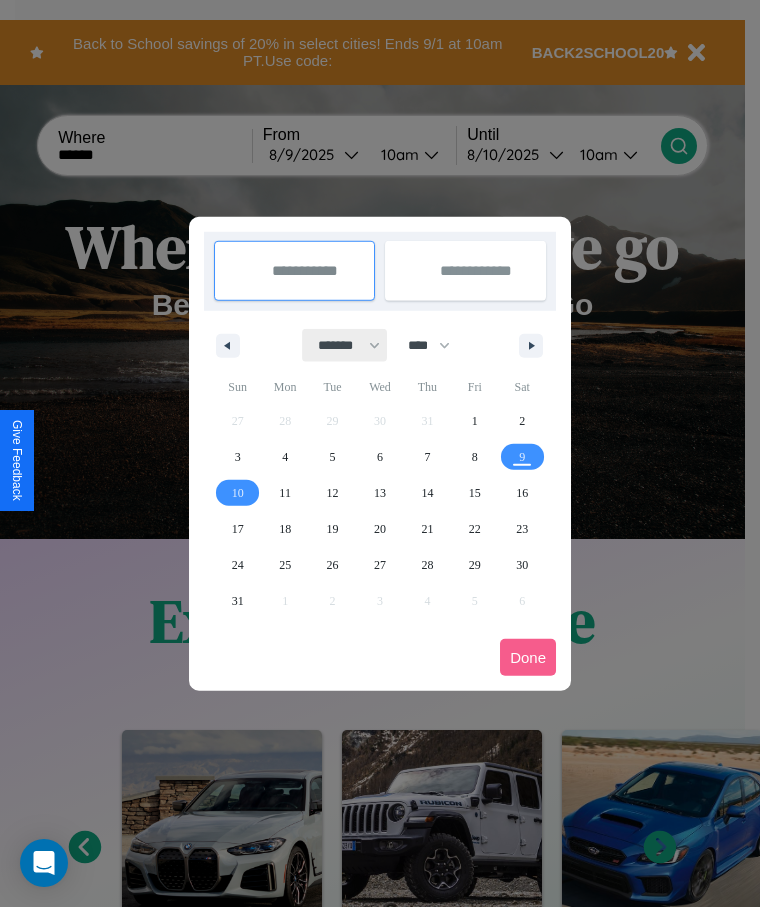 click on "******* ******** ***** ***** *** **** **** ****** ********* ******* ******** ********" at bounding box center (345, 345) 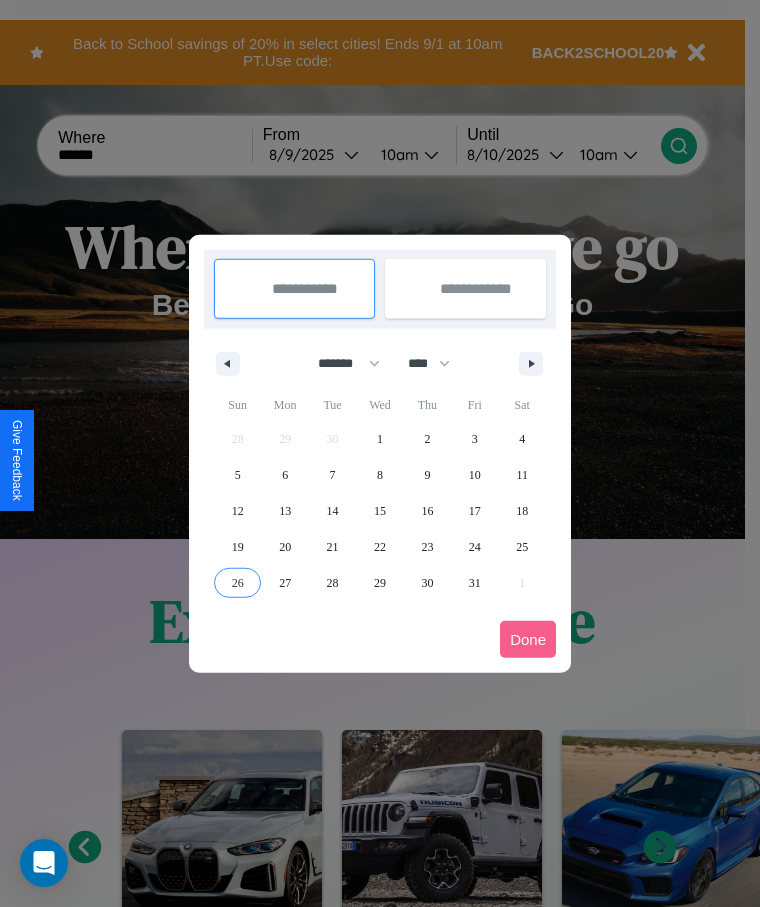 click on "26" at bounding box center (238, 583) 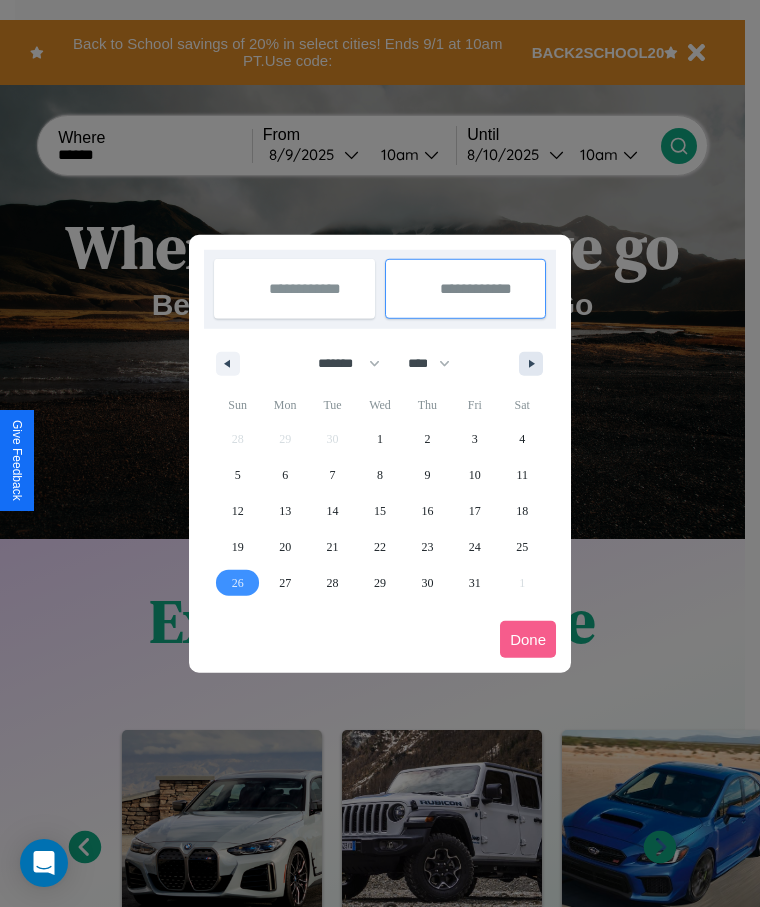 click at bounding box center [535, 364] 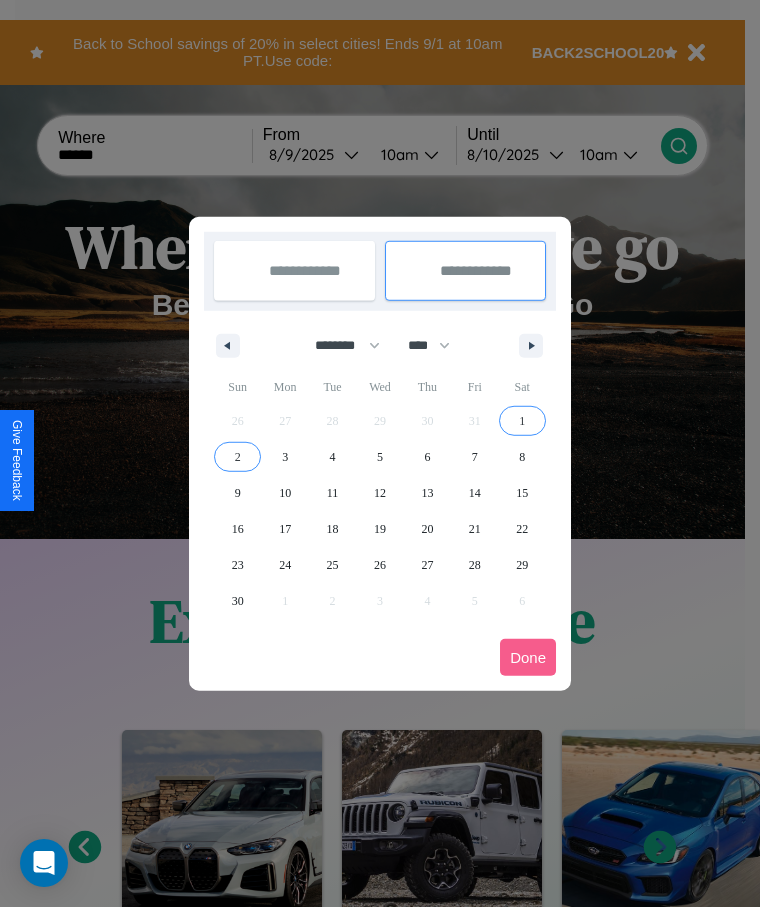 click on "2" at bounding box center [238, 457] 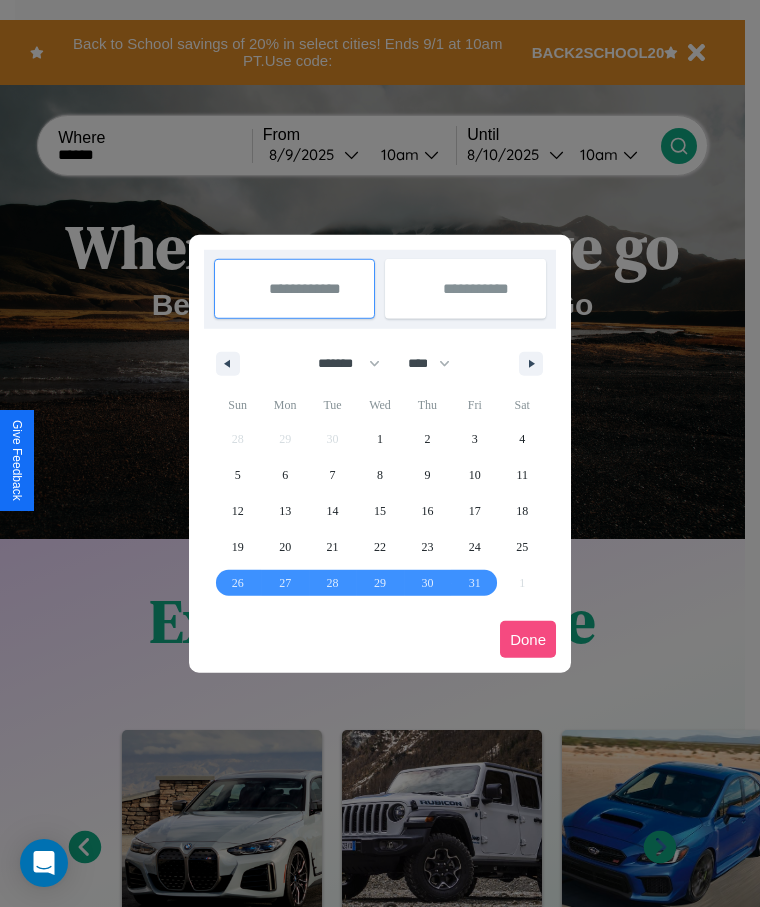 click on "Done" at bounding box center [528, 639] 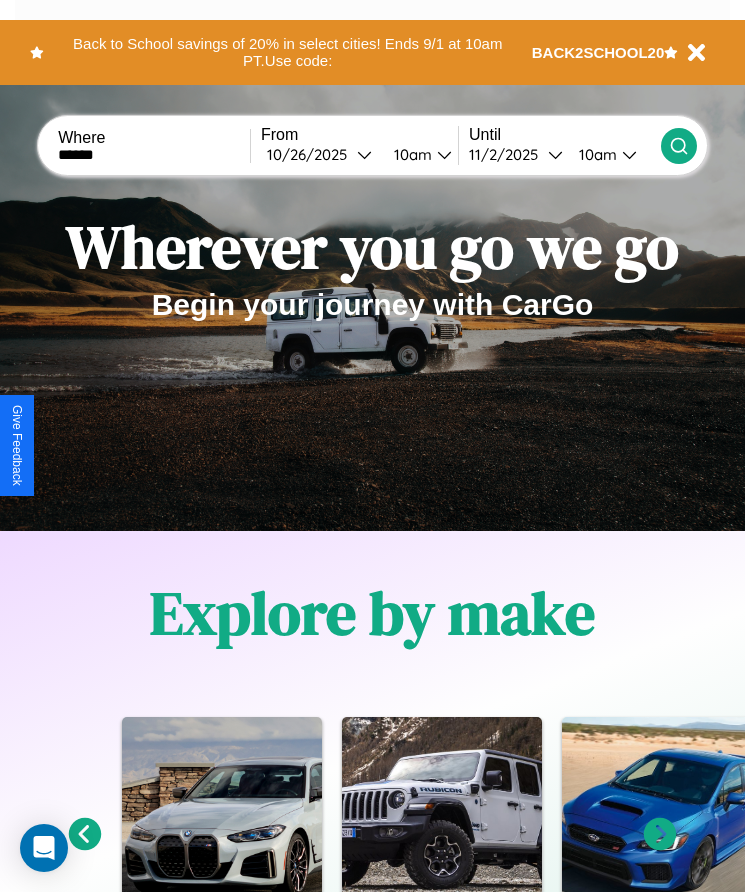 click 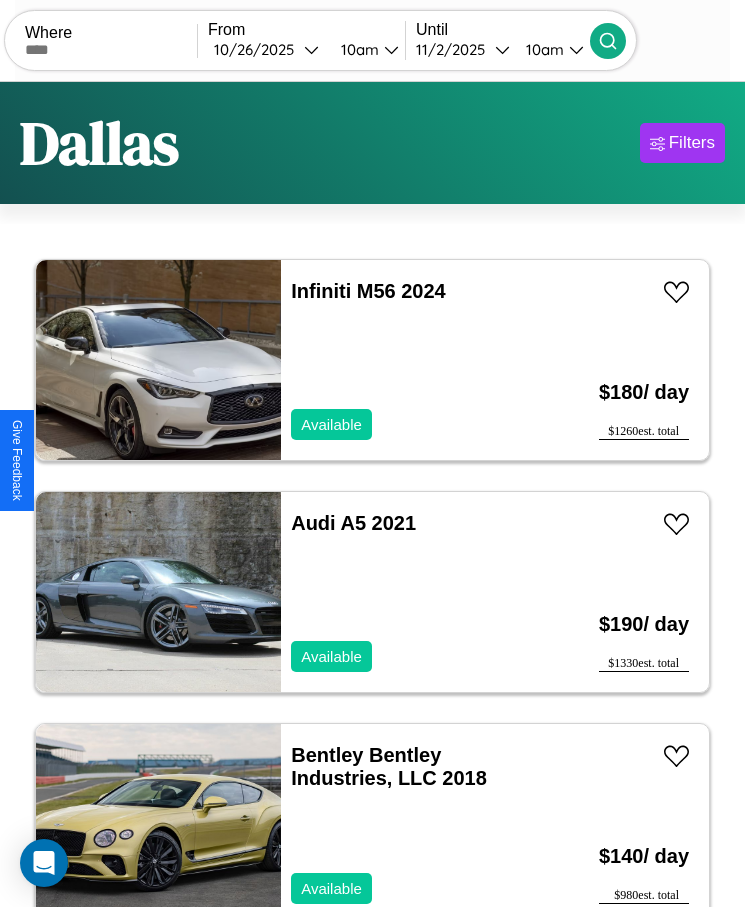 scroll, scrollTop: 48, scrollLeft: 0, axis: vertical 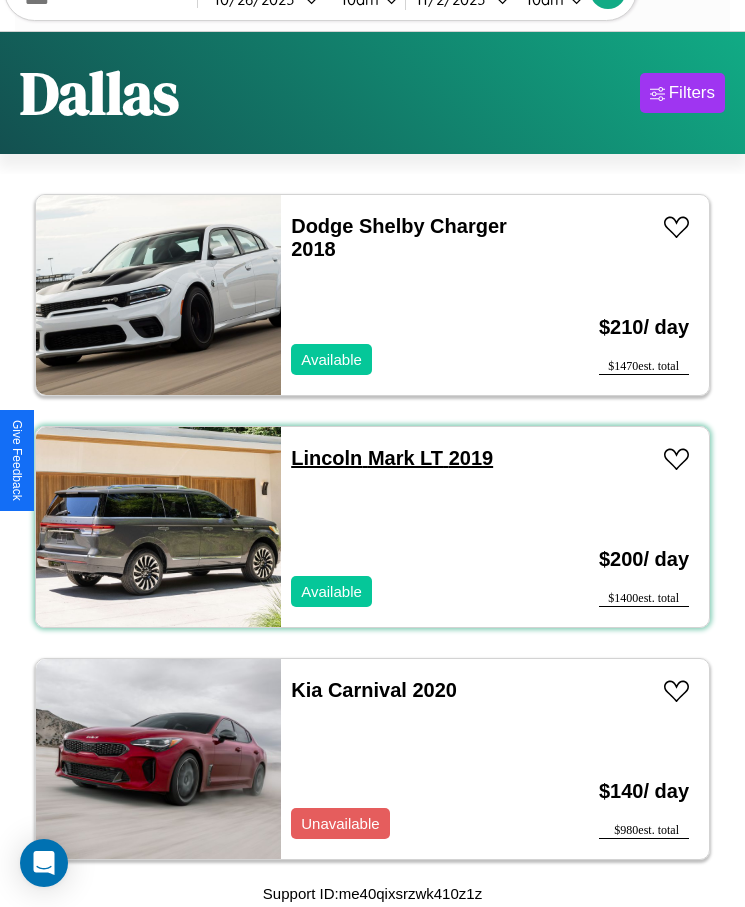 click on "Lincoln   Mark LT   2019" at bounding box center (392, 458) 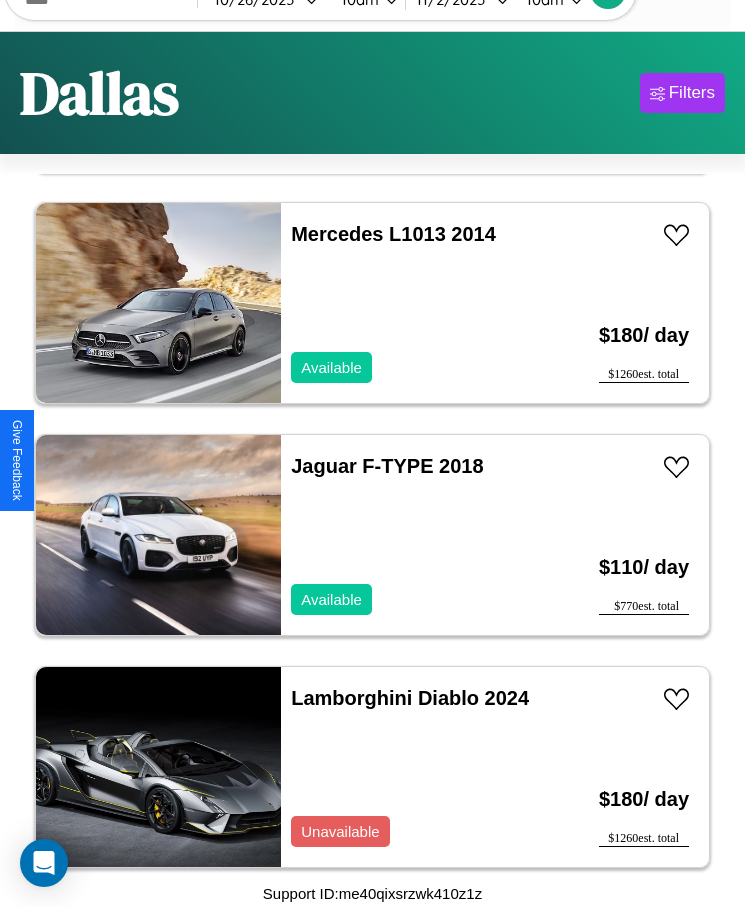 scroll, scrollTop: 9310, scrollLeft: 0, axis: vertical 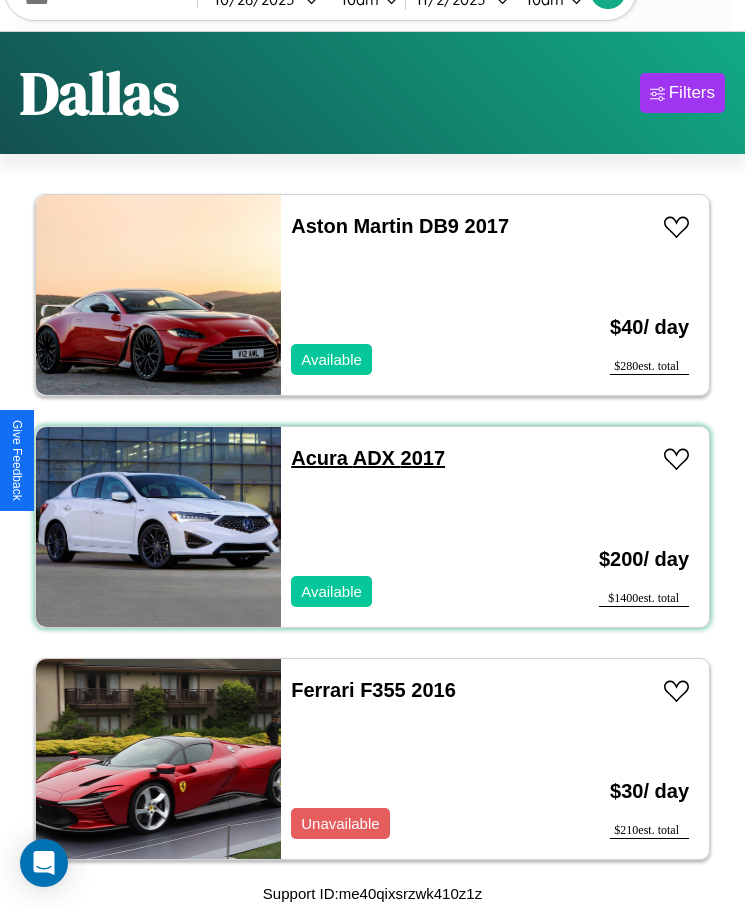 click on "Acura   ADX   2017" at bounding box center (368, 458) 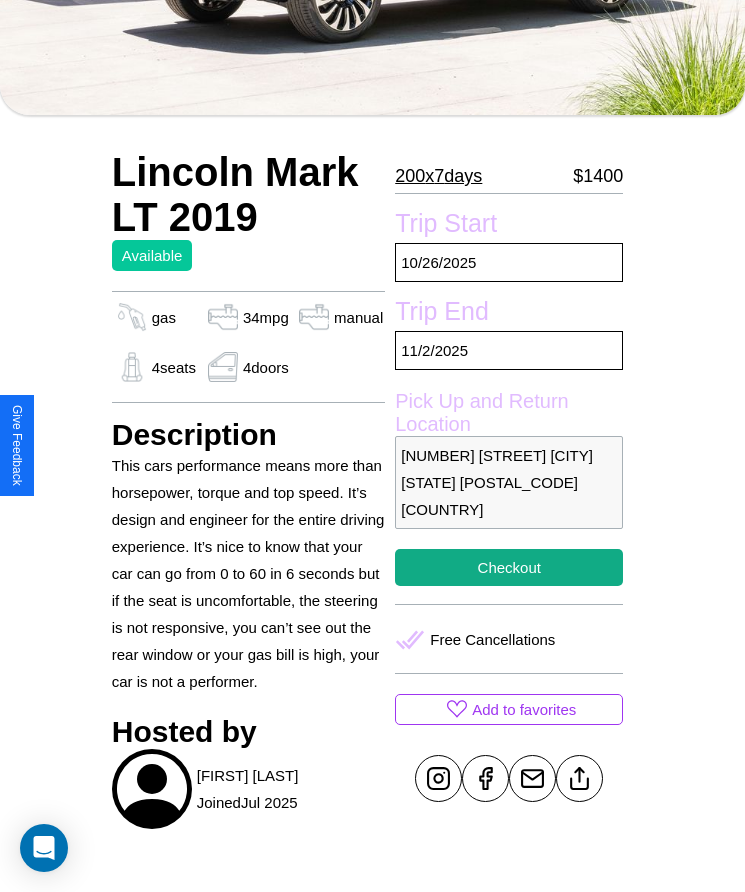 scroll, scrollTop: 516, scrollLeft: 0, axis: vertical 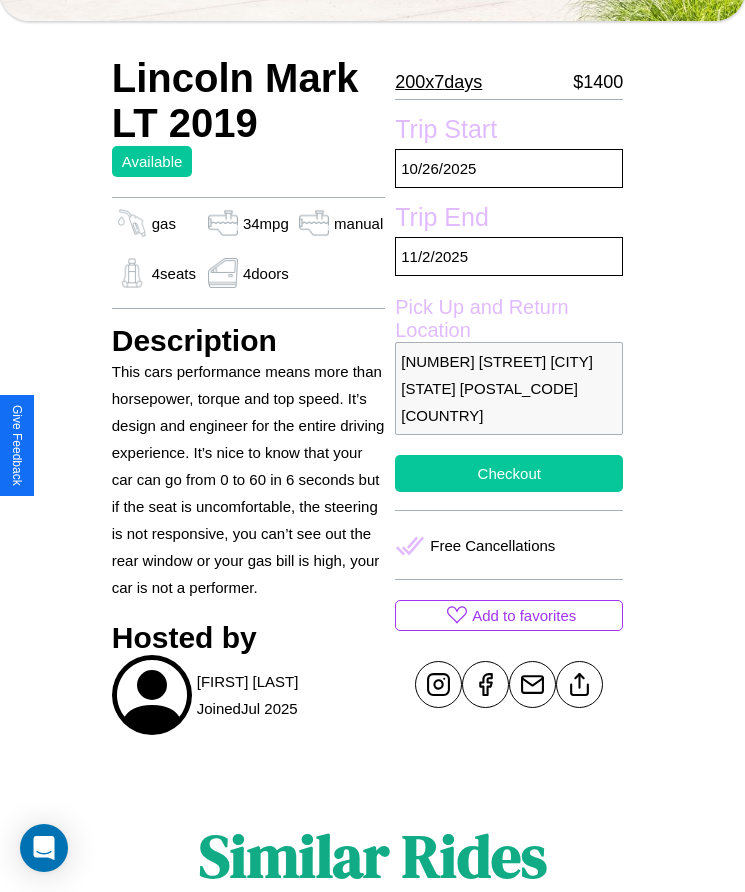 click on "Checkout" at bounding box center [509, 473] 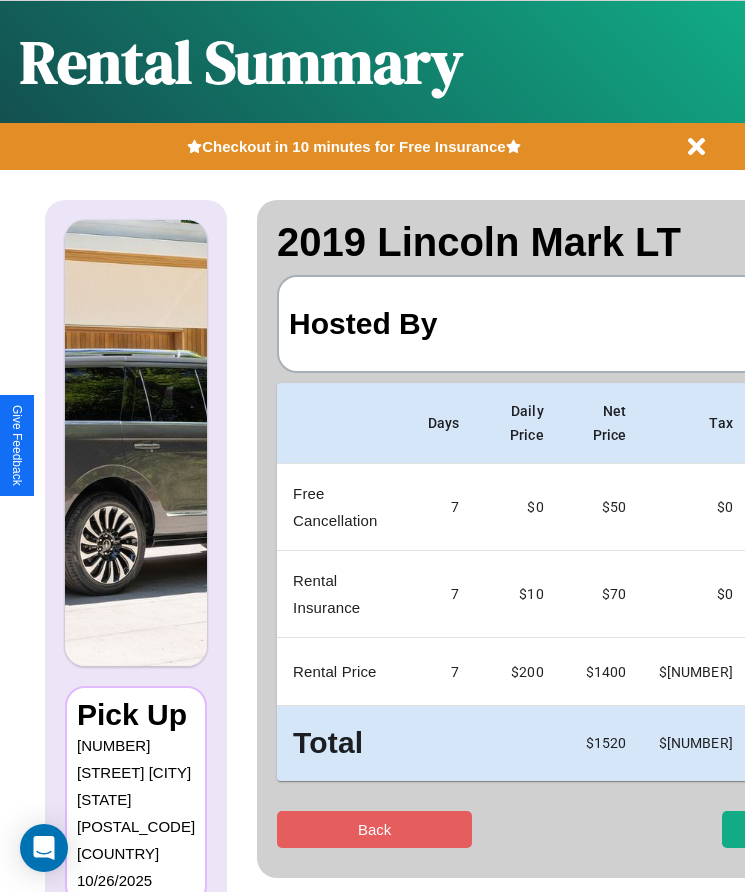 scroll, scrollTop: 0, scrollLeft: 123, axis: horizontal 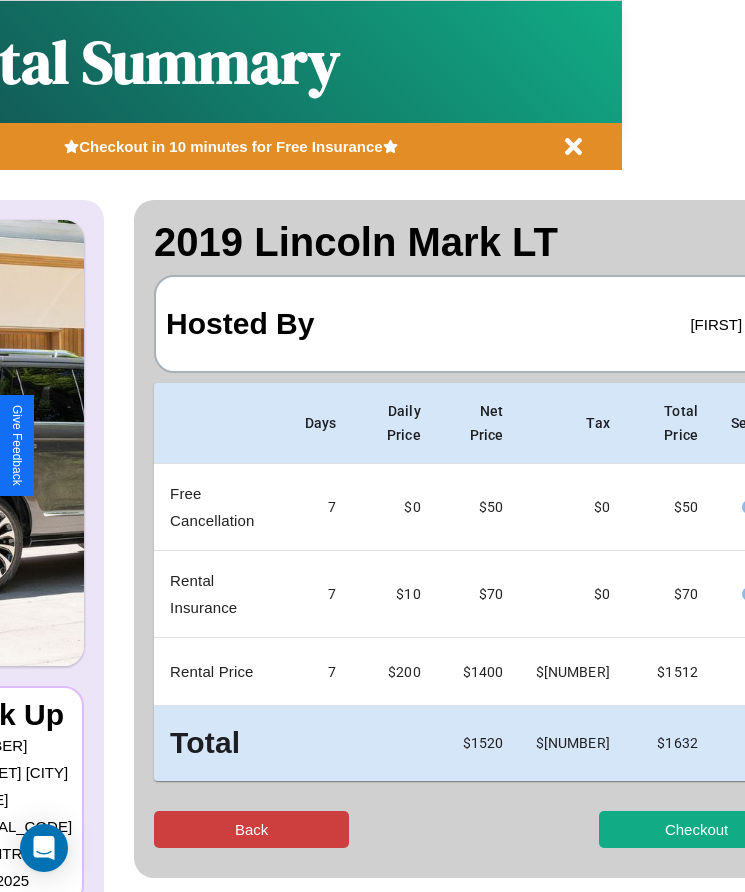 click on "Back" at bounding box center (251, 829) 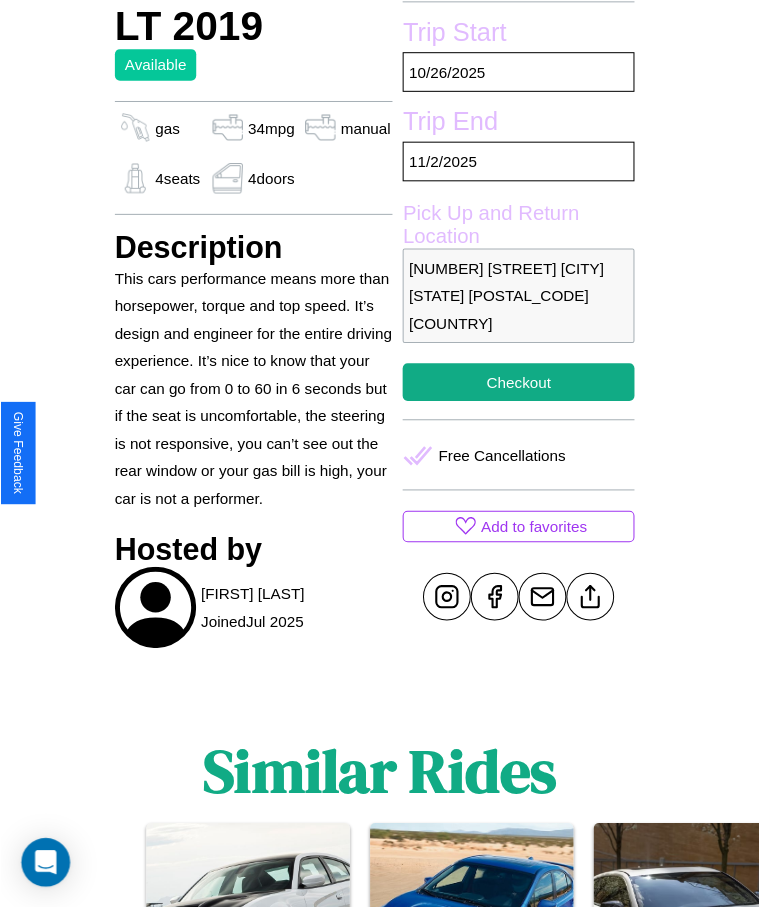 scroll, scrollTop: 658, scrollLeft: 0, axis: vertical 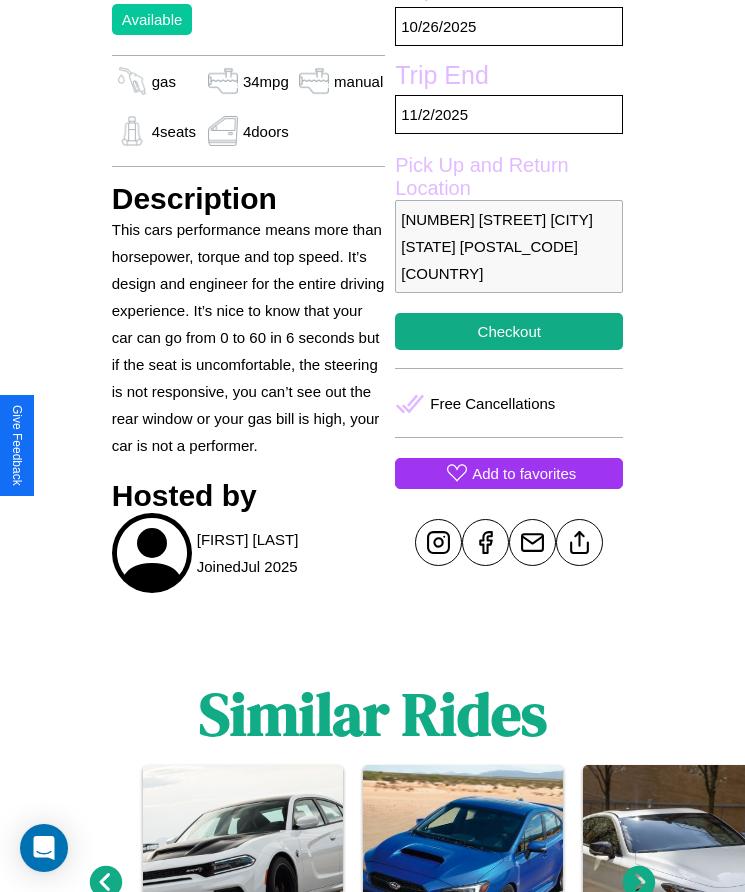 click on "Add to favorites" at bounding box center (524, 473) 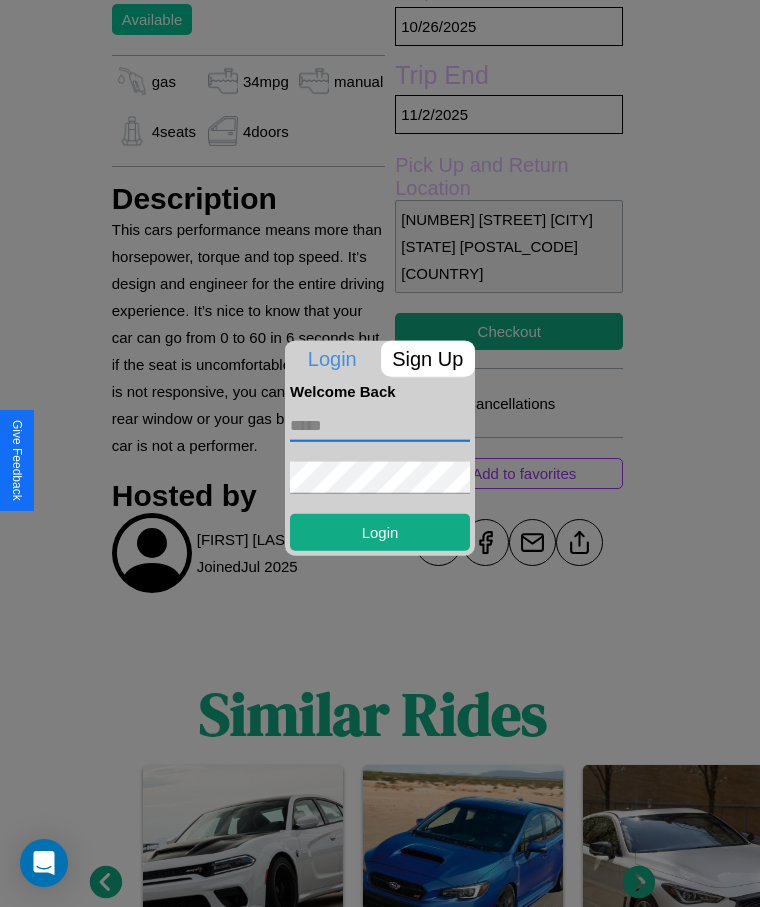 click at bounding box center (380, 425) 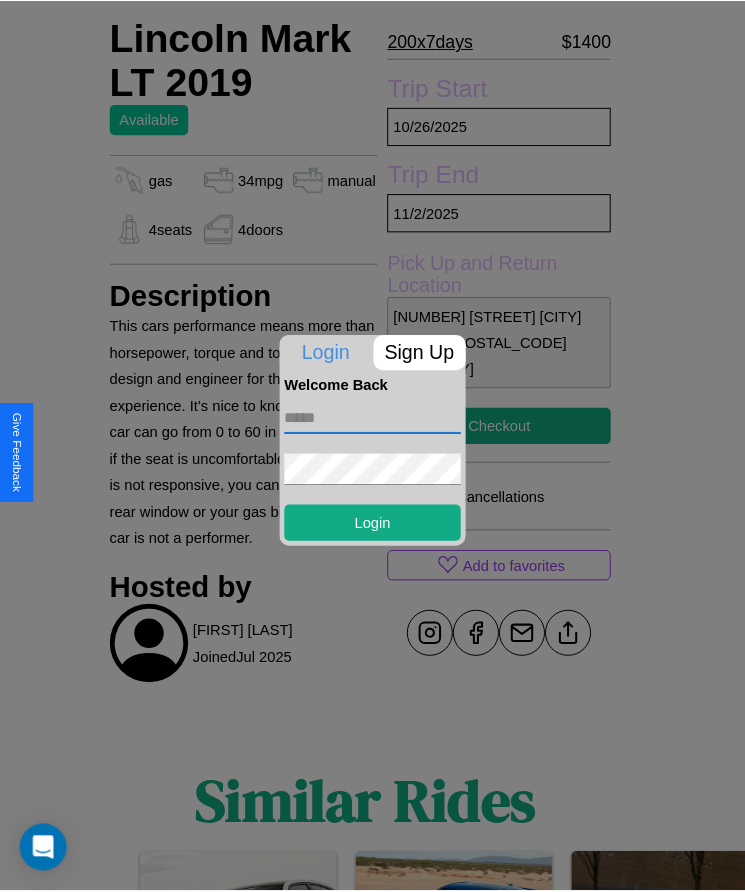 scroll, scrollTop: 231, scrollLeft: 0, axis: vertical 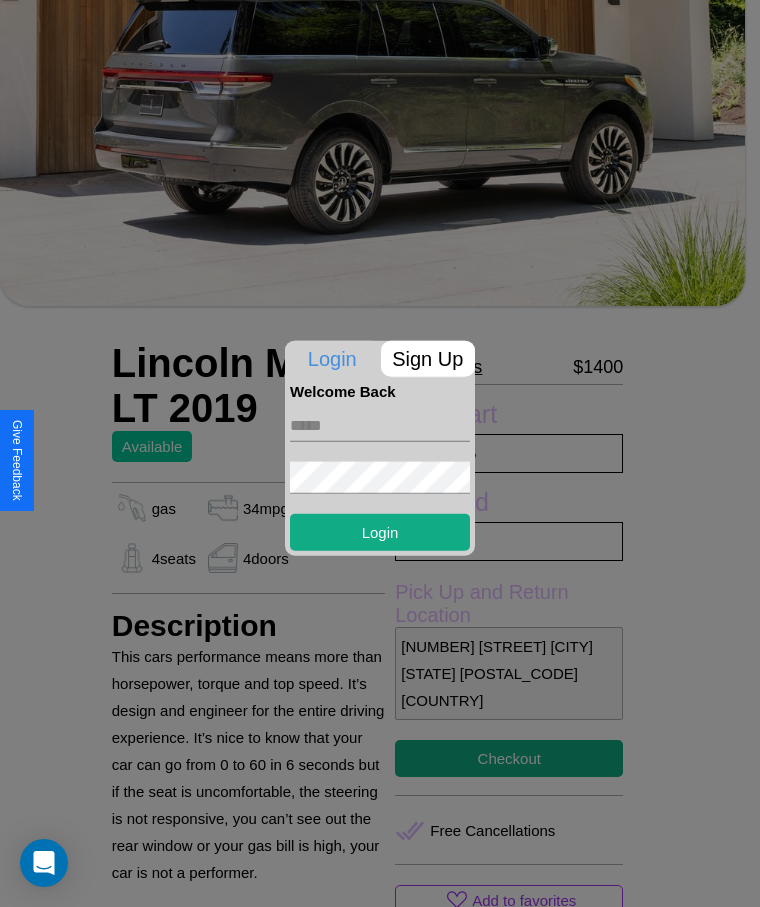 click at bounding box center [380, 453] 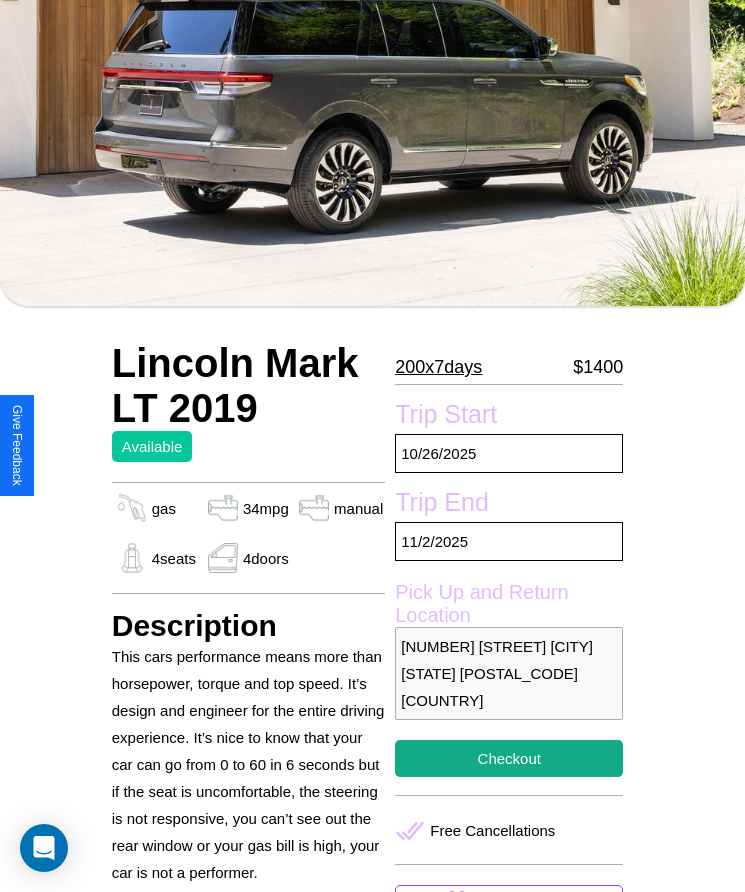 scroll, scrollTop: 0, scrollLeft: 0, axis: both 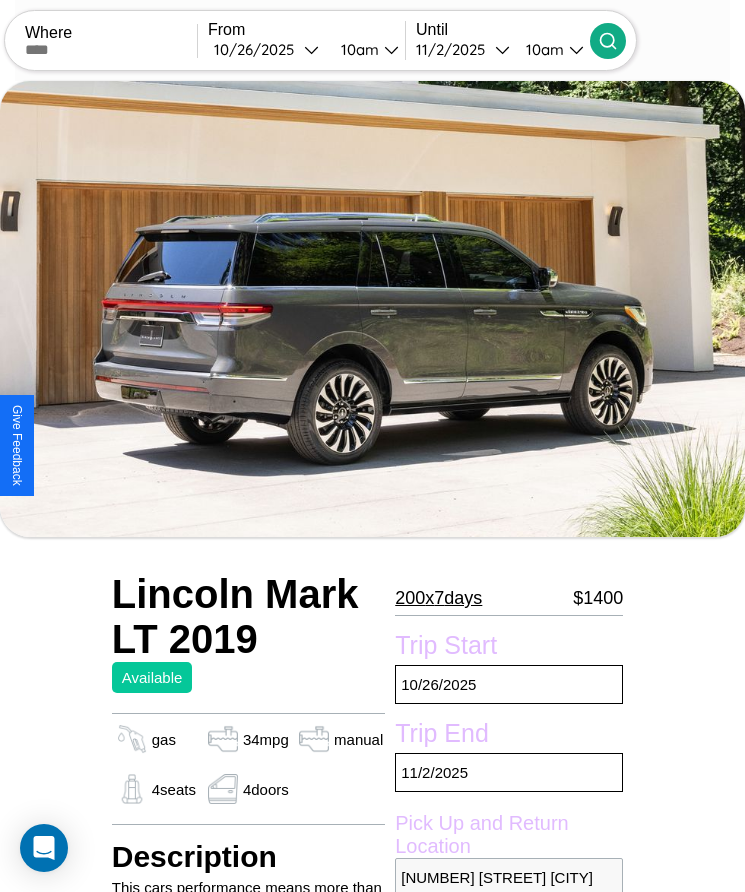 click on "[DATE]" at bounding box center [259, 49] 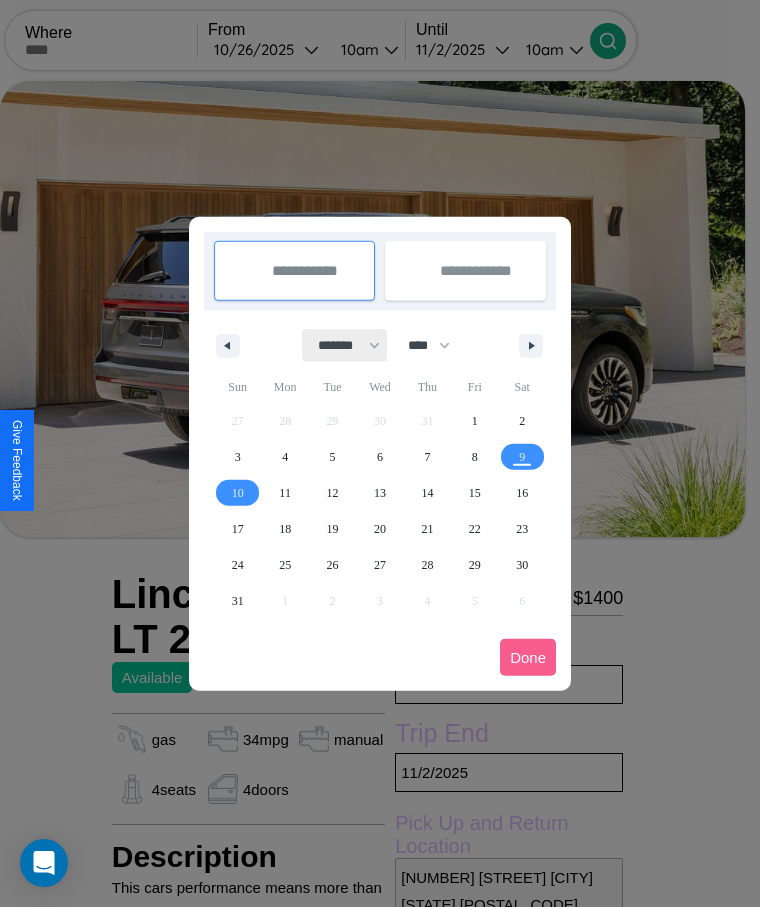 click on "******* ******** ***** ***** *** **** **** ****** ********* ******* ******** ********" at bounding box center [345, 345] 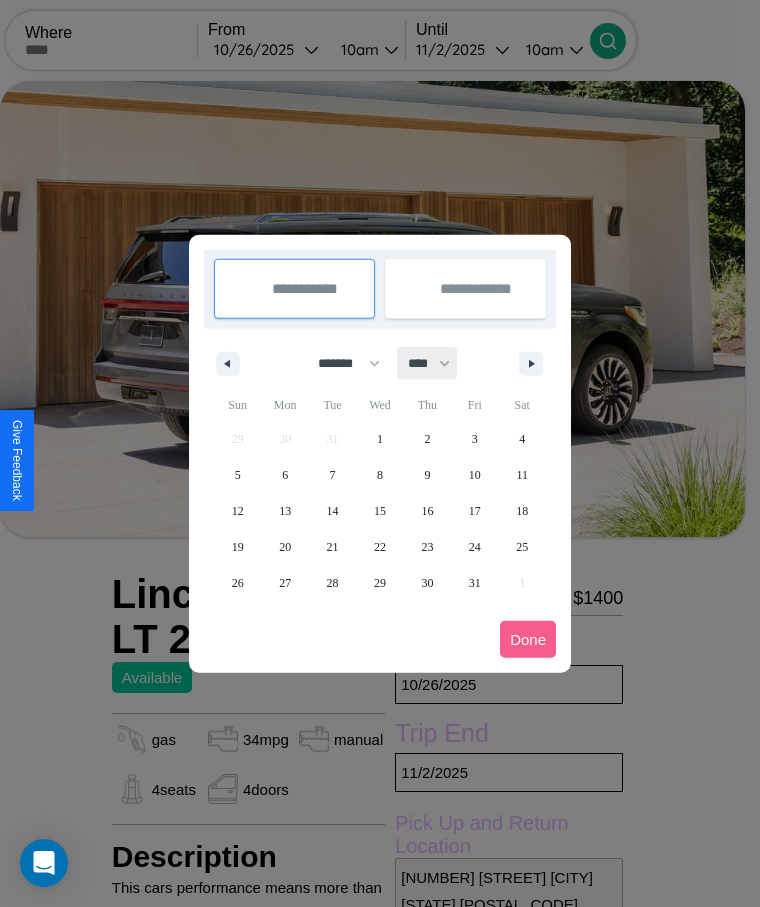 click on "**** **** **** **** **** **** **** **** **** **** **** **** **** **** **** **** **** **** **** **** **** **** **** **** **** **** **** **** **** **** **** **** **** **** **** **** **** **** **** **** **** **** **** **** **** **** **** **** **** **** **** **** **** **** **** **** **** **** **** **** **** **** **** **** **** **** **** **** **** **** **** **** **** **** **** **** **** **** **** **** **** **** **** **** **** **** **** **** **** **** **** **** **** **** **** **** **** **** **** **** **** **** **** **** **** **** **** **** **** **** **** **** **** **** **** **** **** **** **** **** ****" at bounding box center (428, 363) 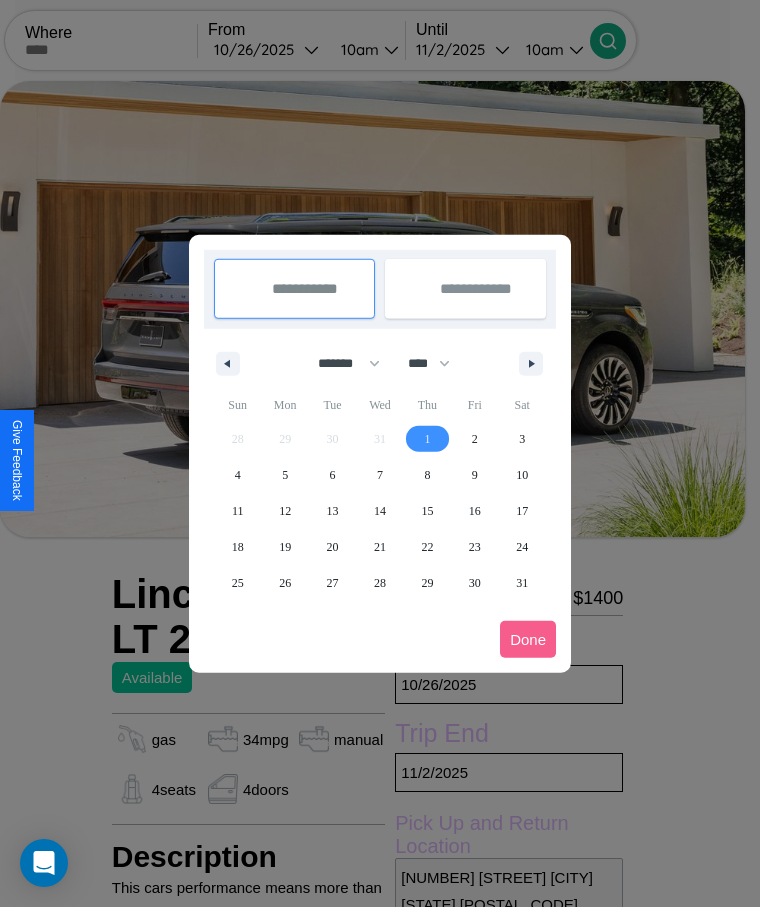 click on "1" at bounding box center [427, 439] 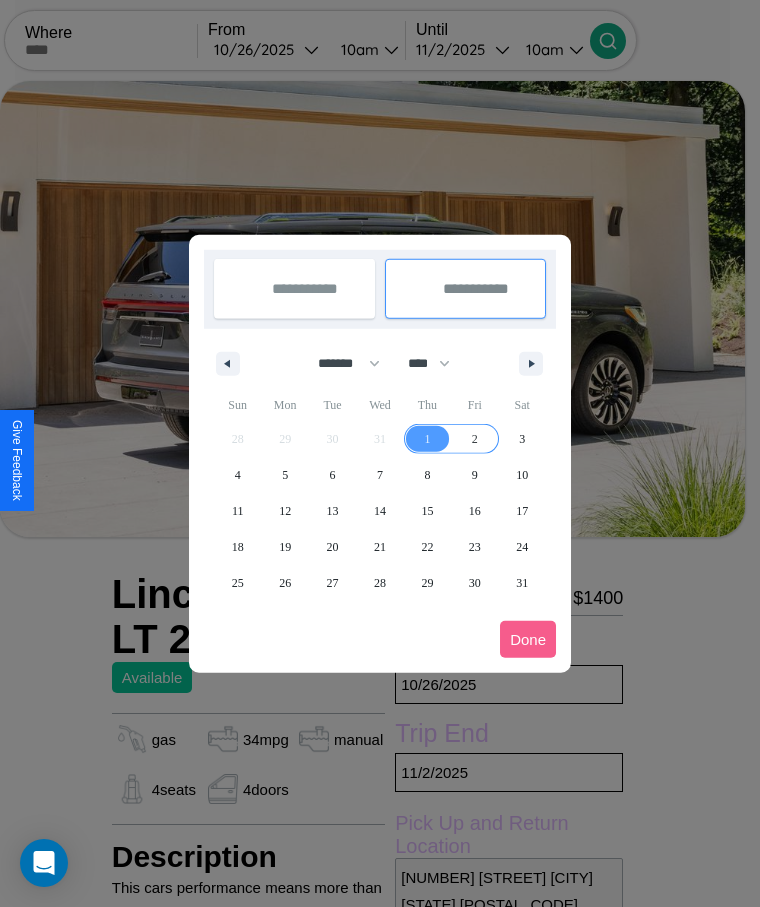 click on "2" at bounding box center [475, 439] 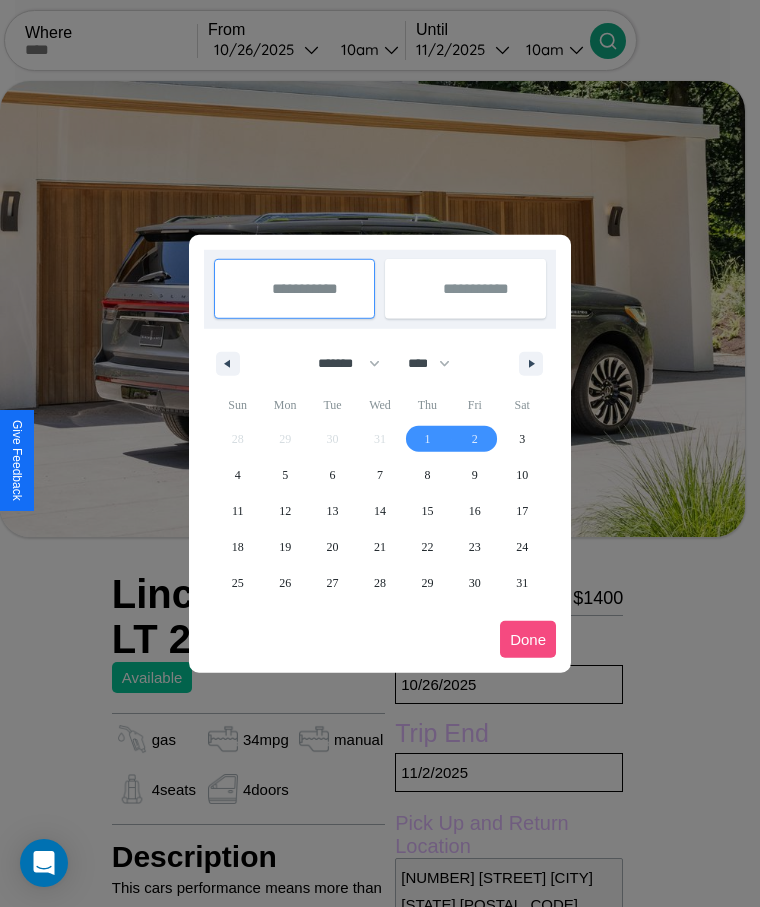 click on "Done" at bounding box center [528, 639] 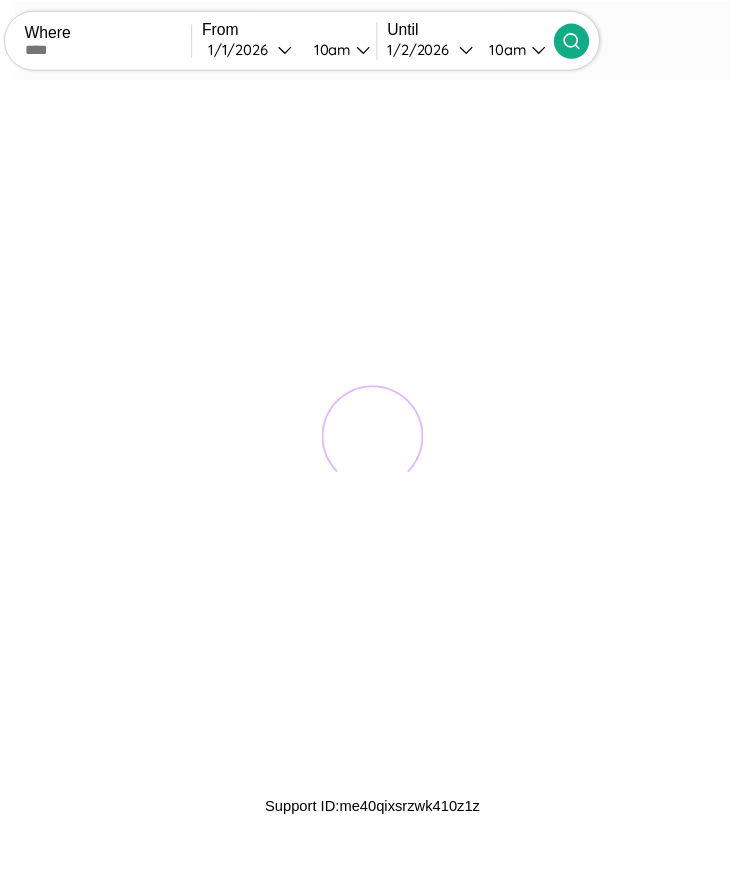 scroll, scrollTop: 0, scrollLeft: 0, axis: both 